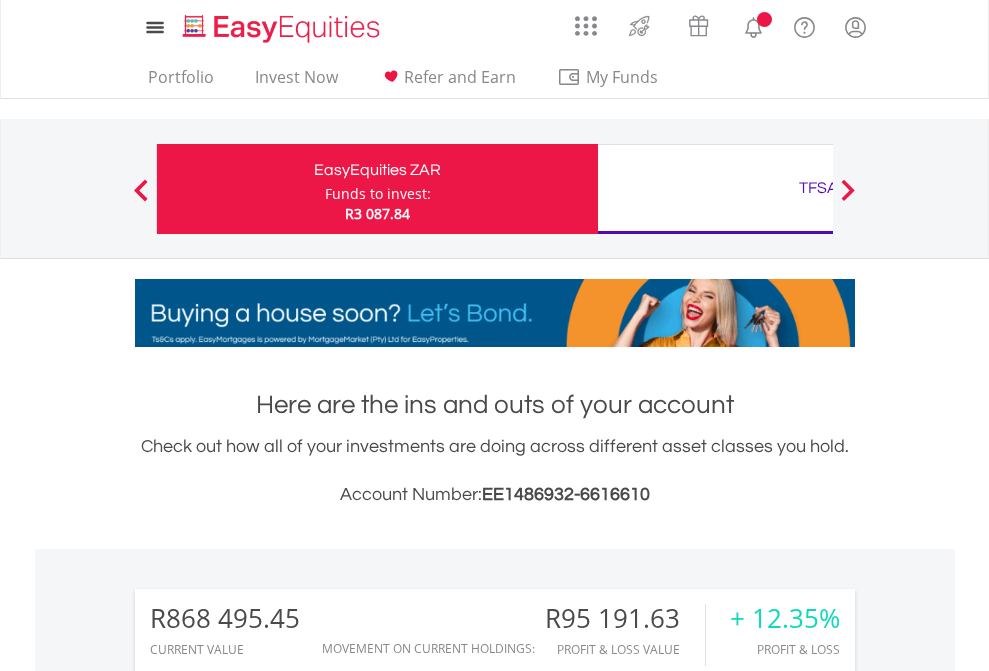 scroll, scrollTop: 0, scrollLeft: 0, axis: both 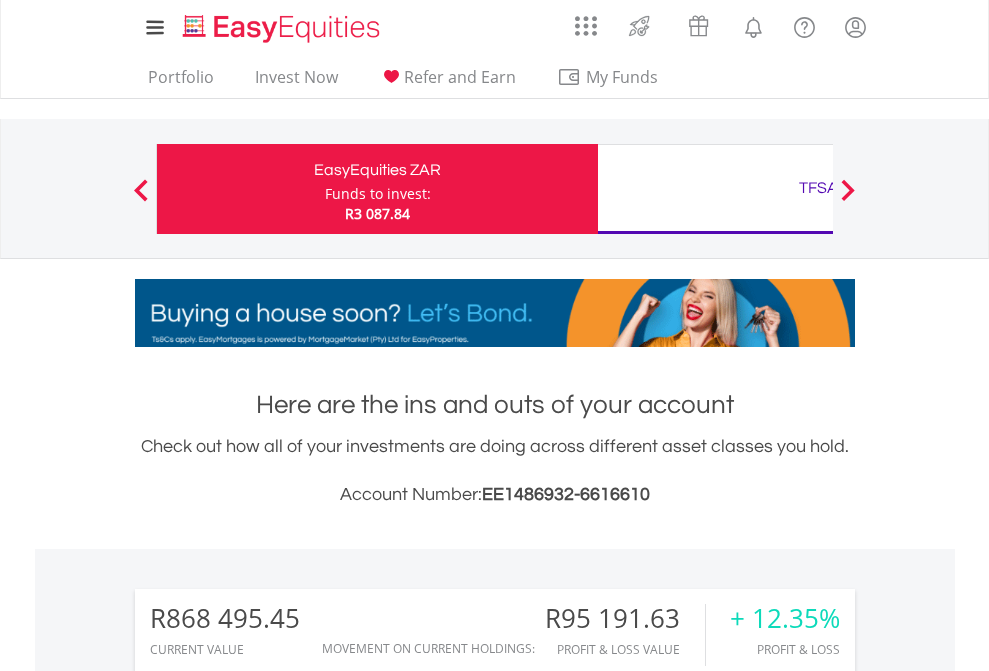 click on "Funds to invest:" at bounding box center [378, 194] 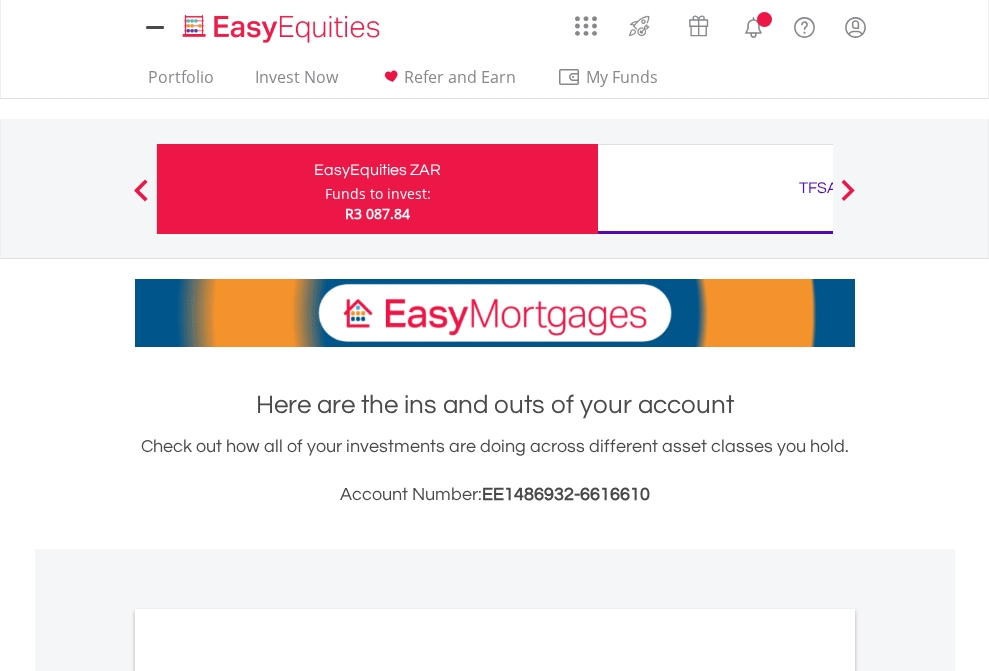 scroll, scrollTop: 0, scrollLeft: 0, axis: both 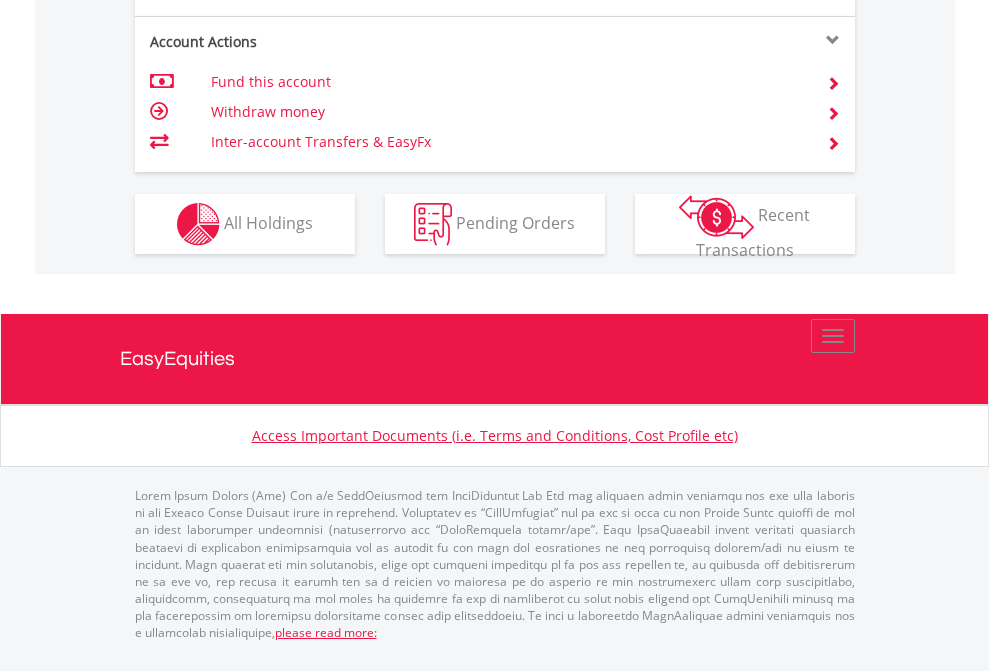 click on "Investment types" at bounding box center [706, -337] 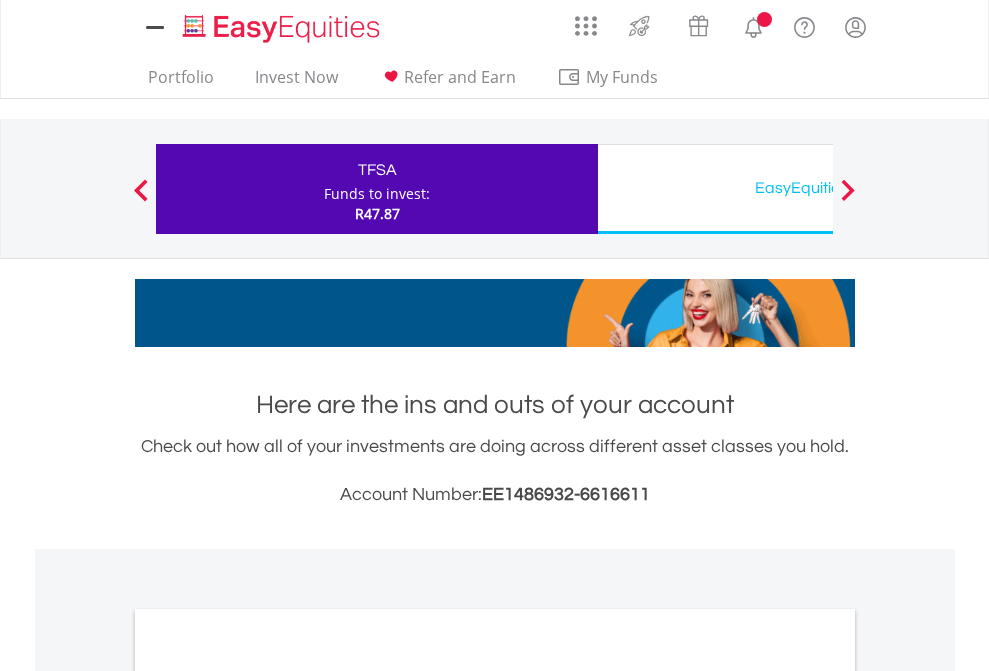 scroll, scrollTop: 0, scrollLeft: 0, axis: both 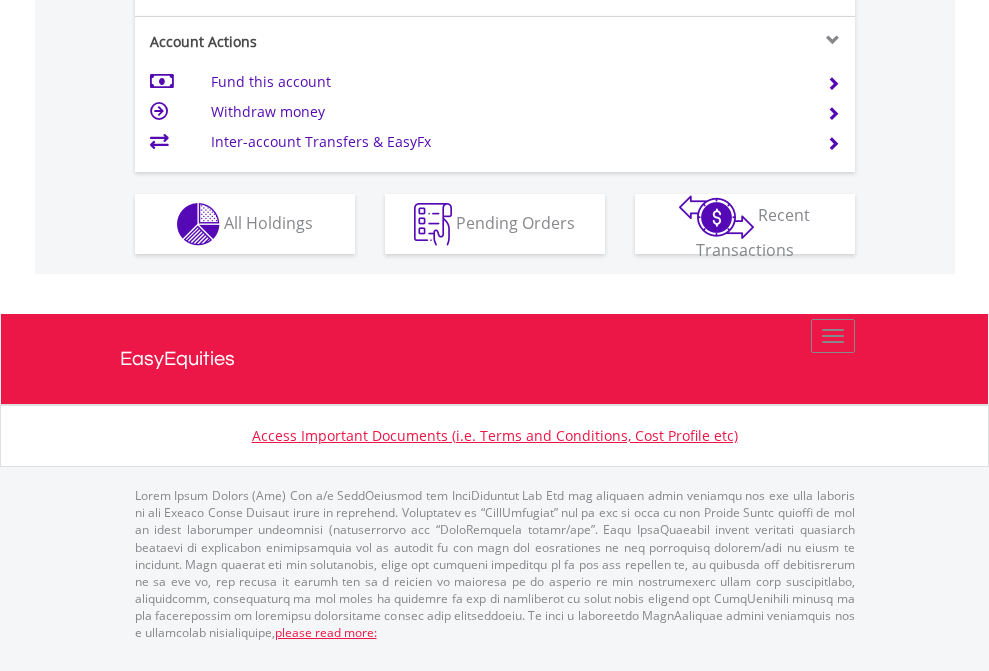 click on "Investment types" at bounding box center [706, -337] 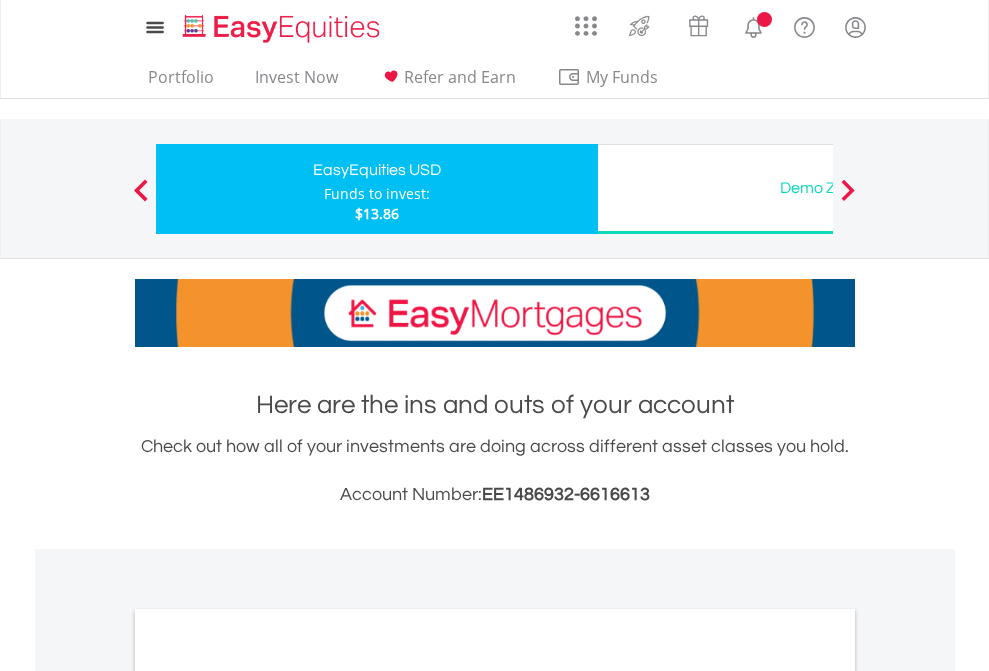 scroll, scrollTop: 0, scrollLeft: 0, axis: both 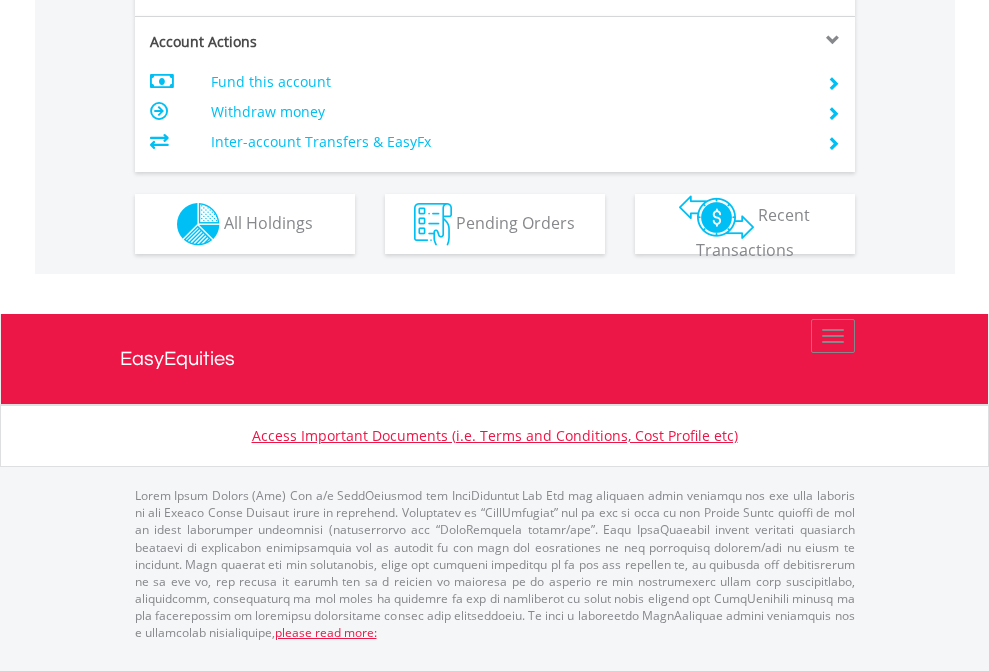 click on "Investment types" at bounding box center [706, -337] 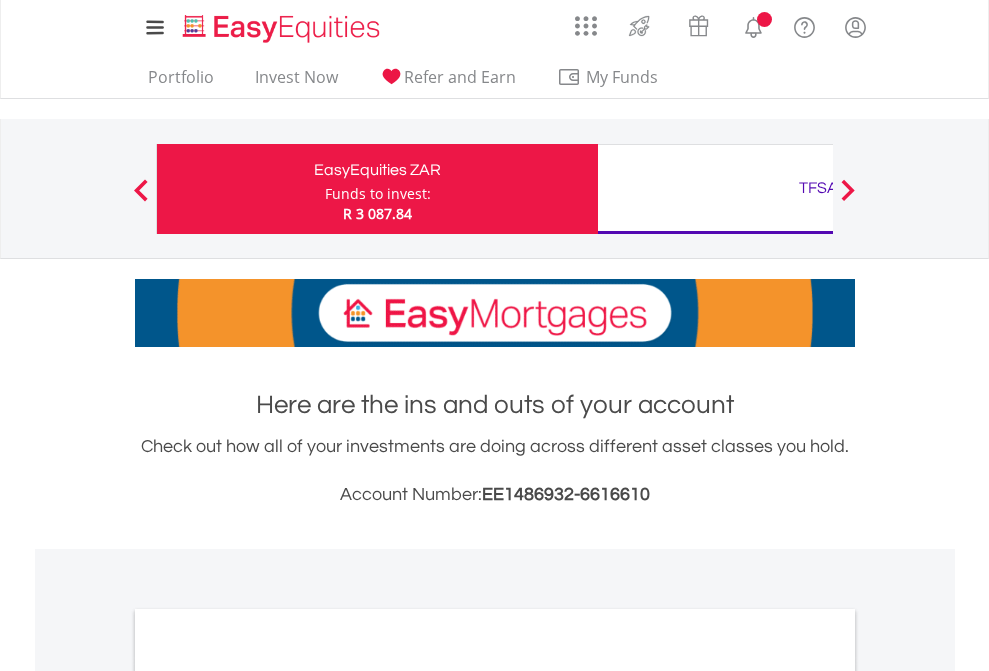 scroll, scrollTop: 1202, scrollLeft: 0, axis: vertical 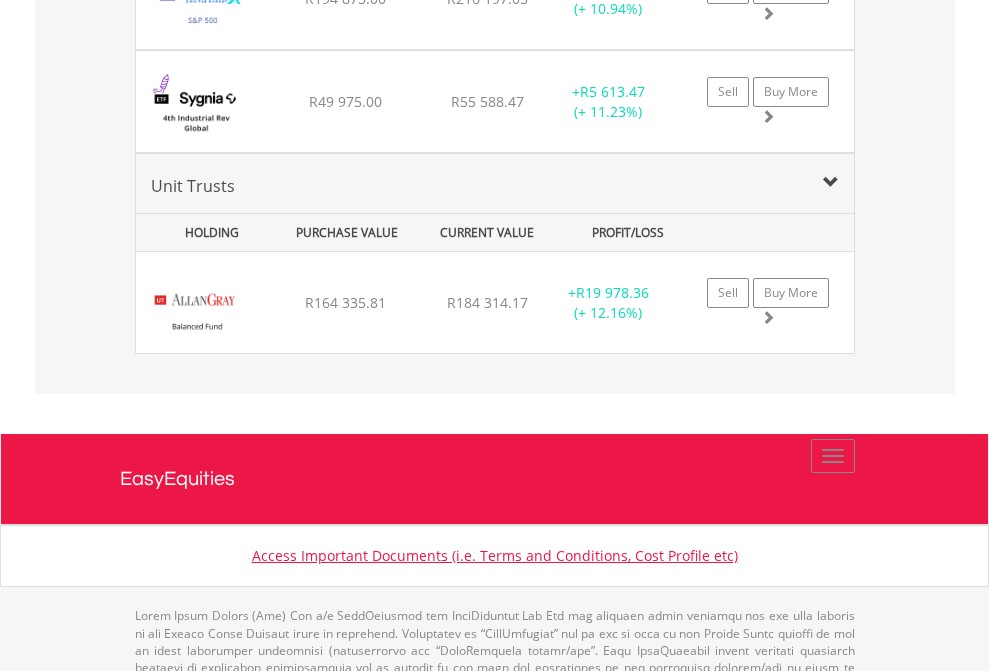 click on "TFSA" at bounding box center [818, -2196] 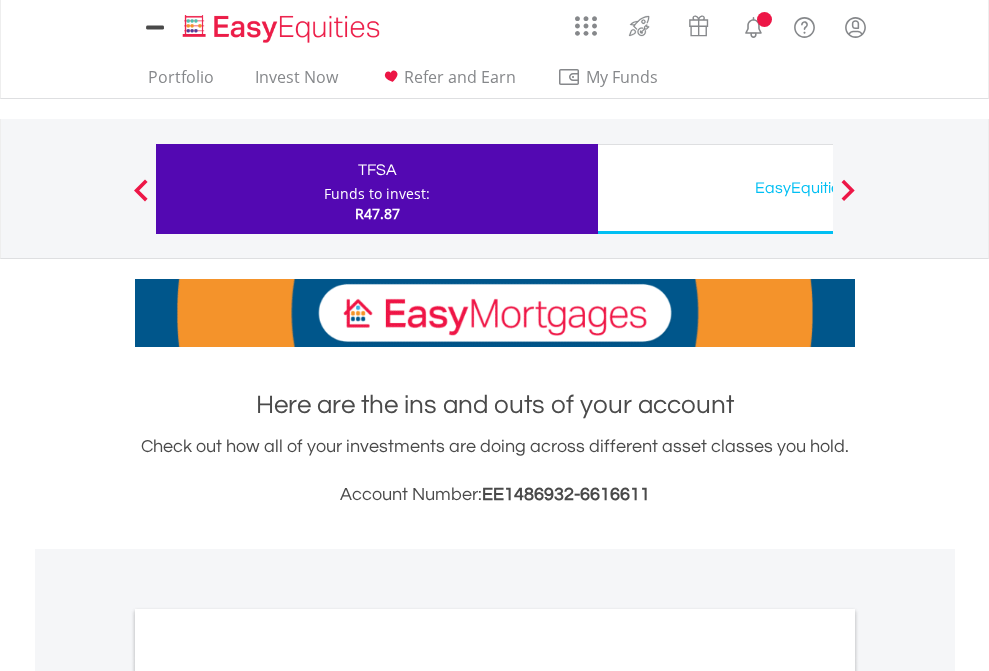 scroll, scrollTop: 0, scrollLeft: 0, axis: both 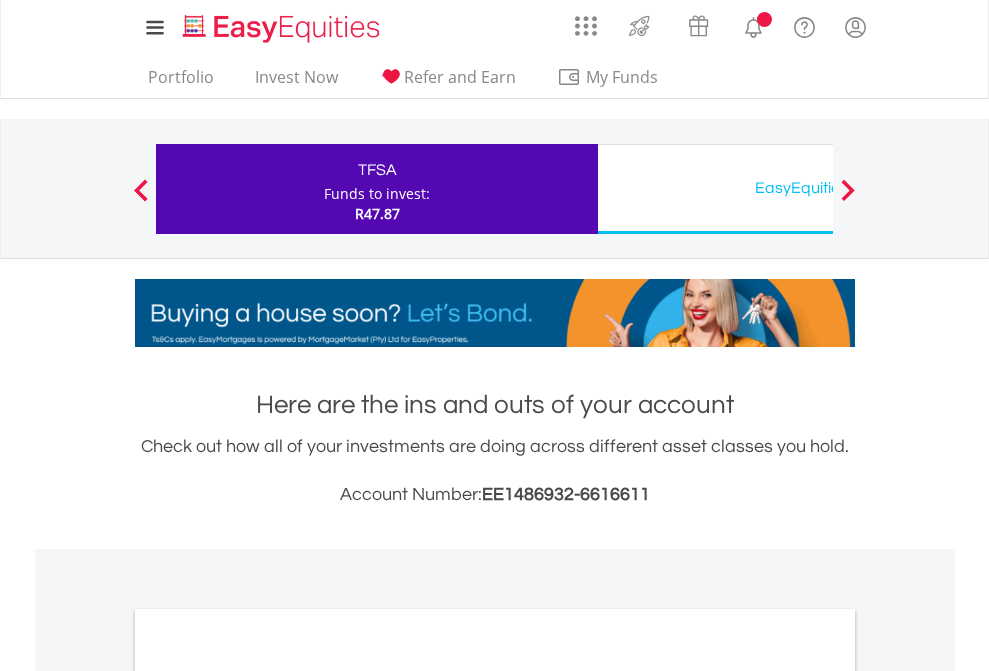 click on "All Holdings" at bounding box center (268, 1096) 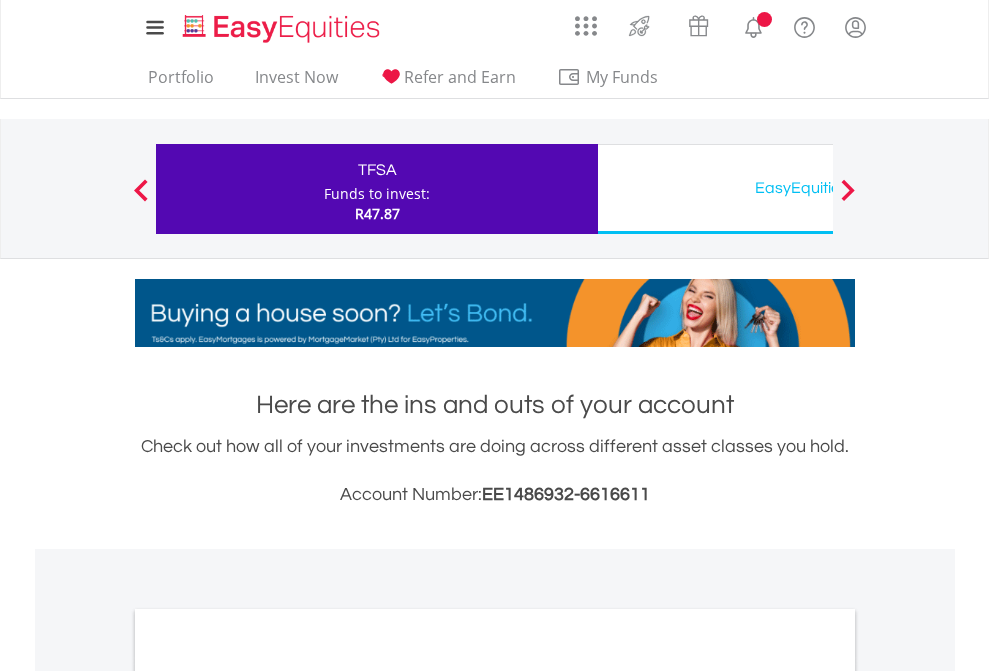 scroll, scrollTop: 1202, scrollLeft: 0, axis: vertical 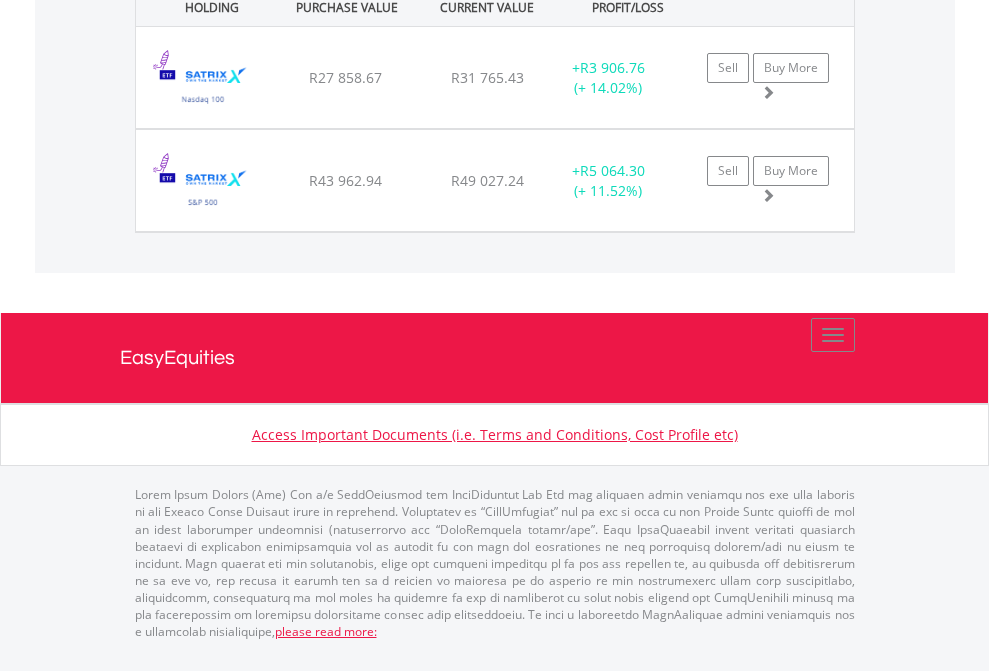 click on "EasyEquities USD" at bounding box center [818, -1442] 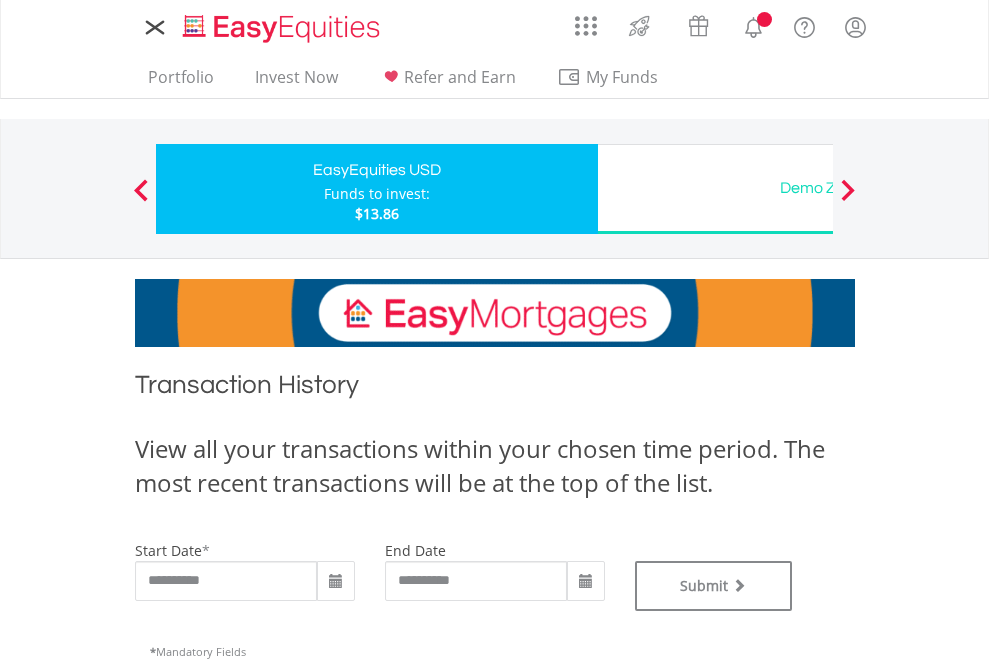 scroll, scrollTop: 0, scrollLeft: 0, axis: both 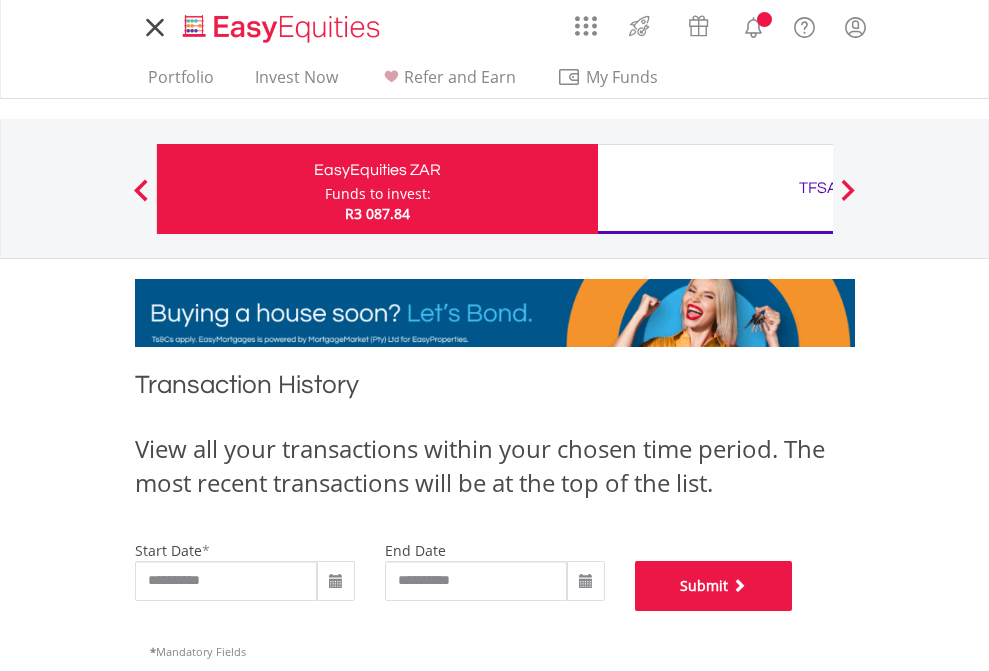 click on "Submit" at bounding box center [714, 586] 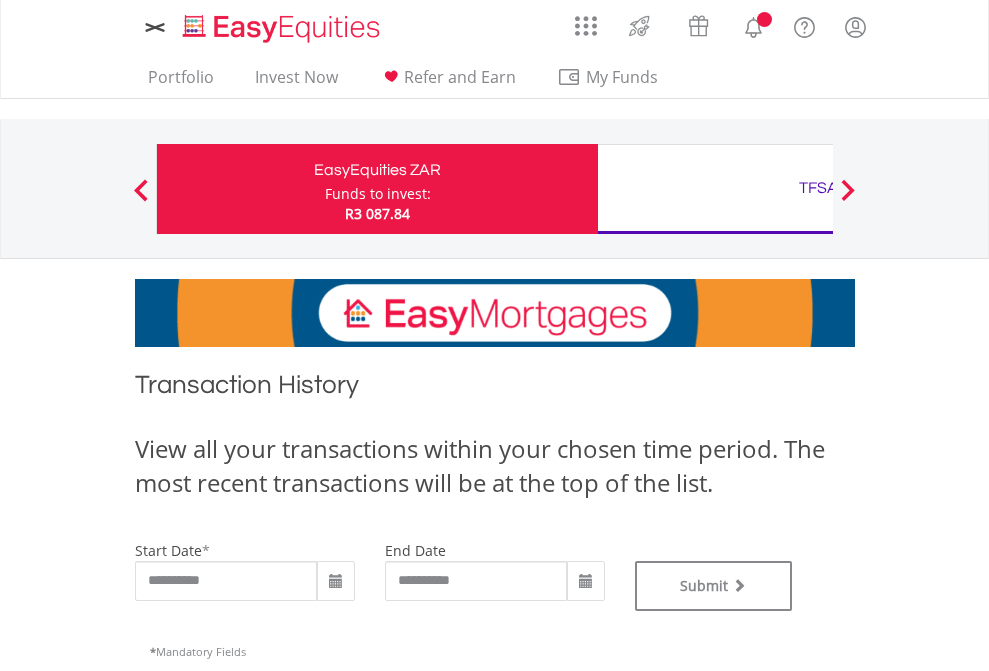 scroll, scrollTop: 0, scrollLeft: 0, axis: both 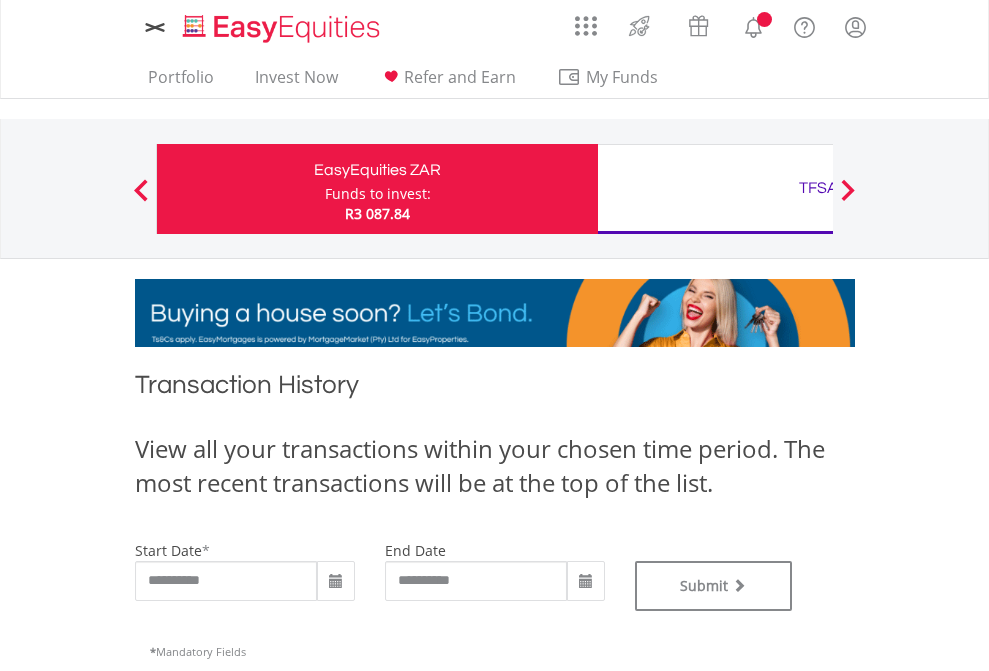 click on "TFSA" at bounding box center (818, 188) 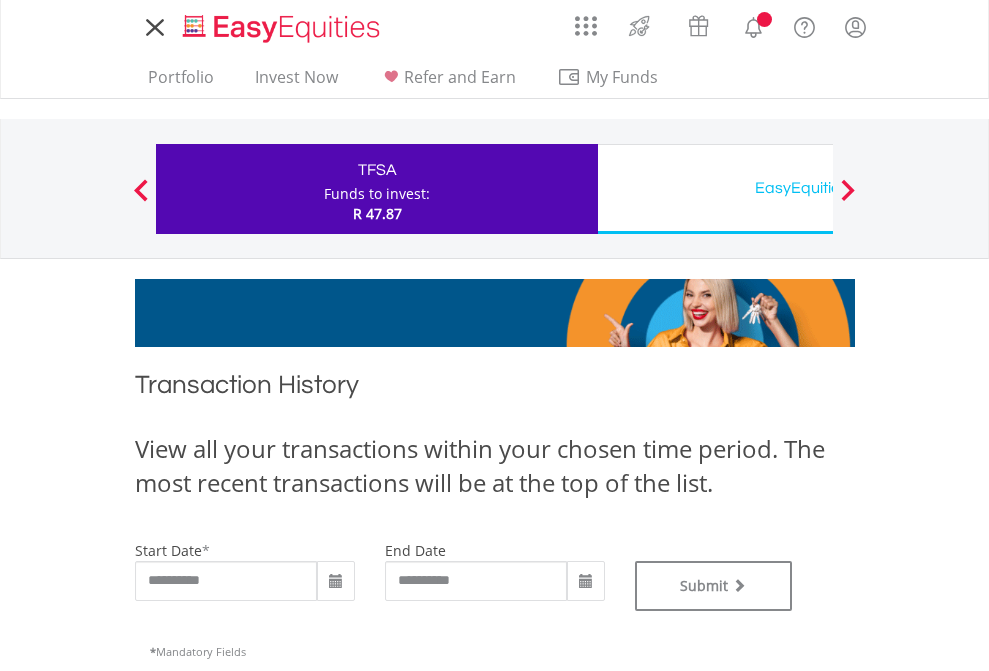 scroll, scrollTop: 0, scrollLeft: 0, axis: both 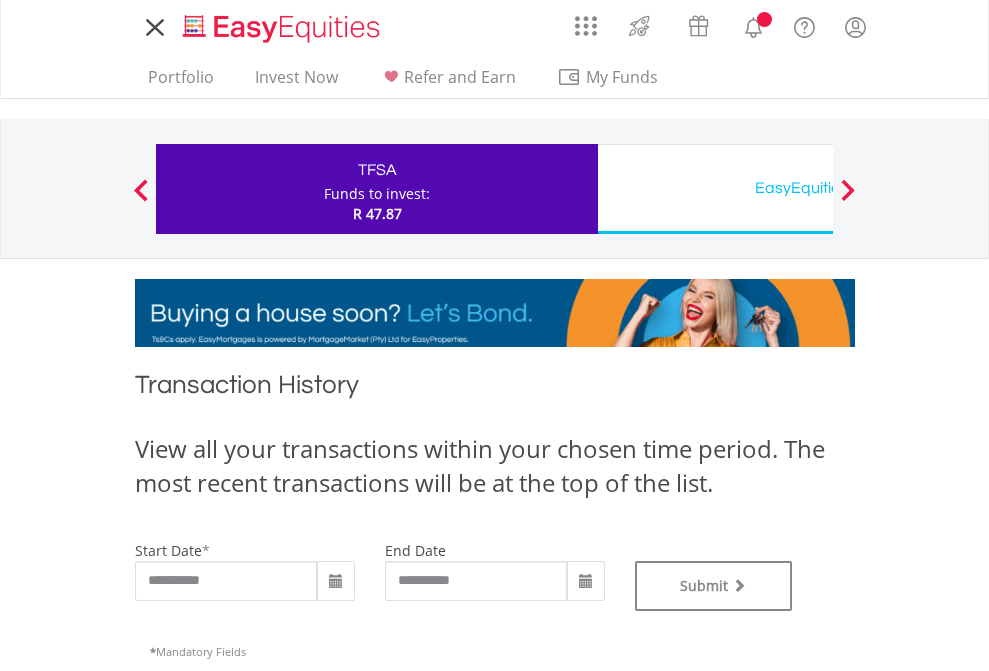 type on "**********" 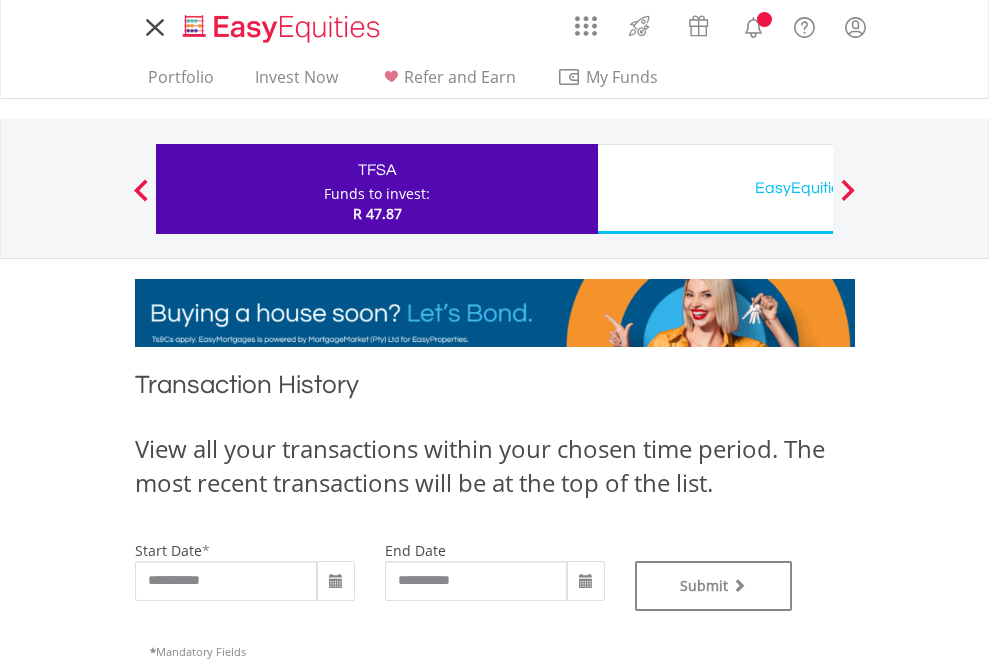 type on "**********" 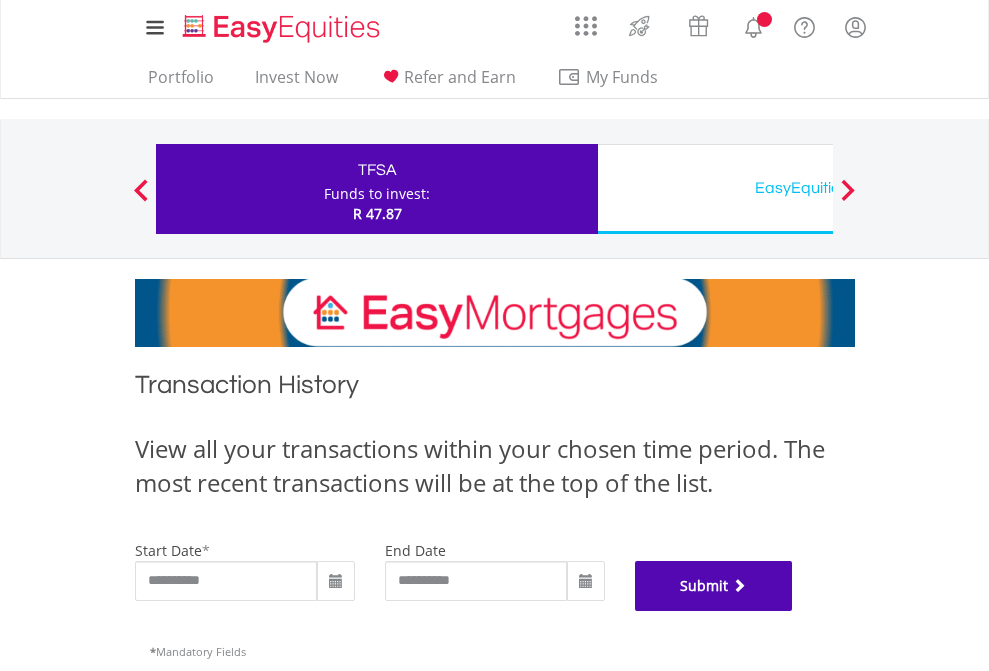 click on "Submit" at bounding box center [714, 586] 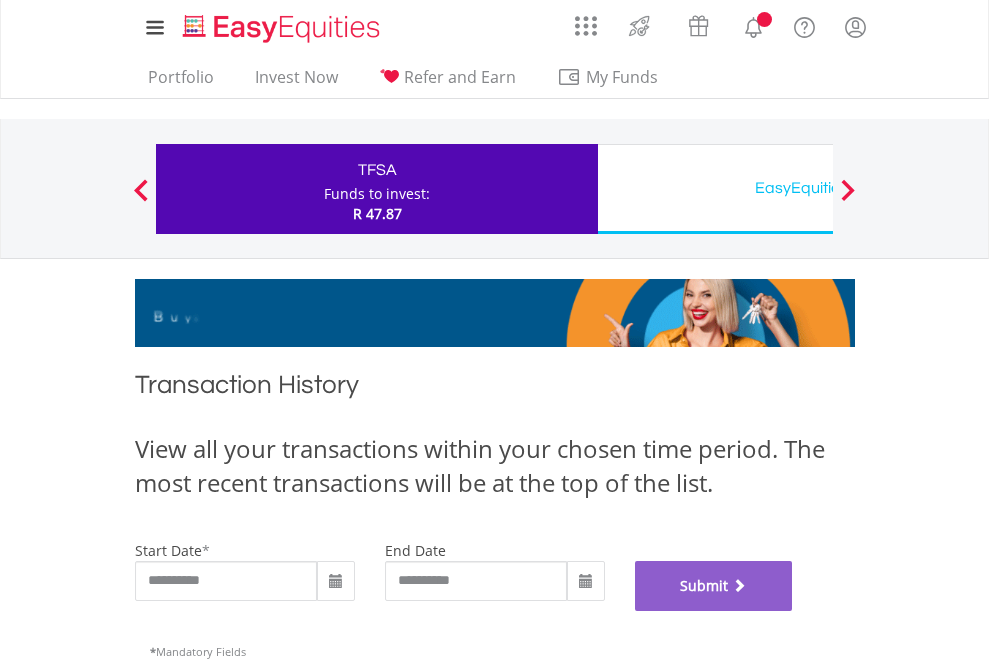 scroll, scrollTop: 811, scrollLeft: 0, axis: vertical 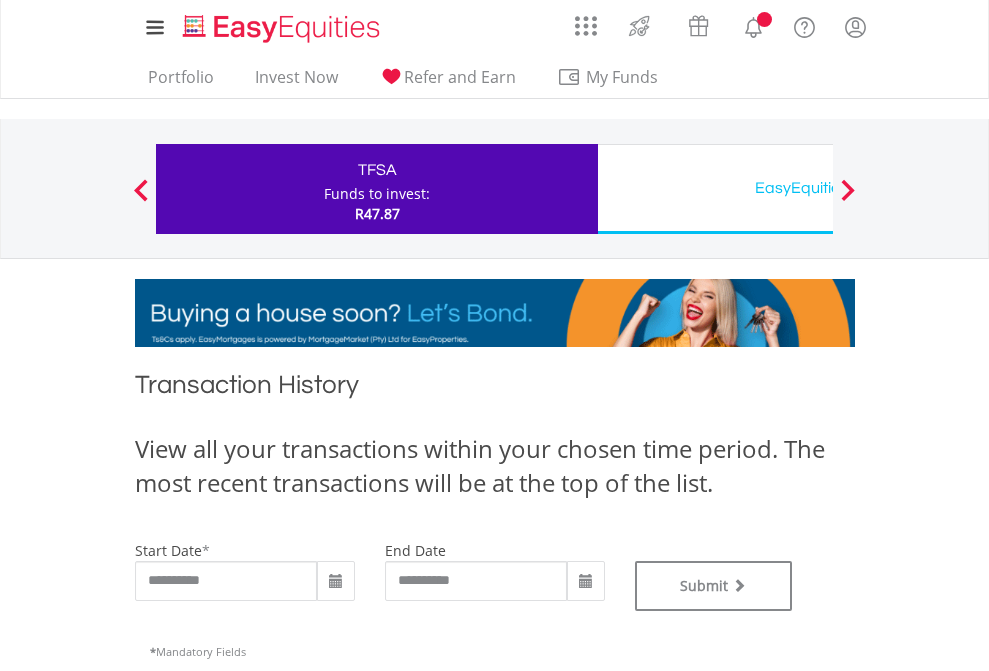 click on "EasyEquities USD" at bounding box center (818, 188) 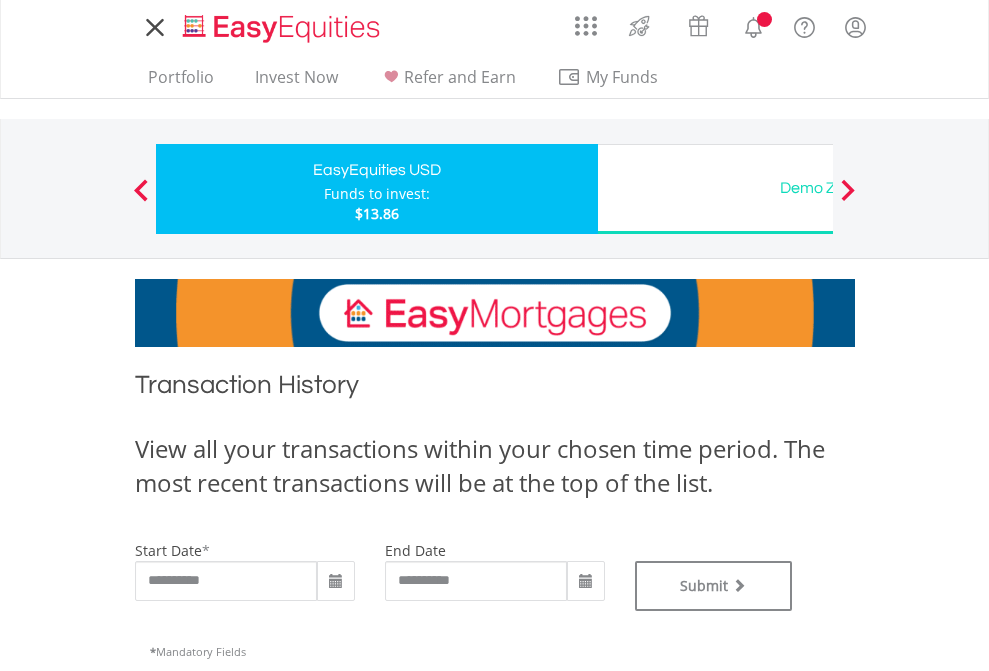 scroll, scrollTop: 0, scrollLeft: 0, axis: both 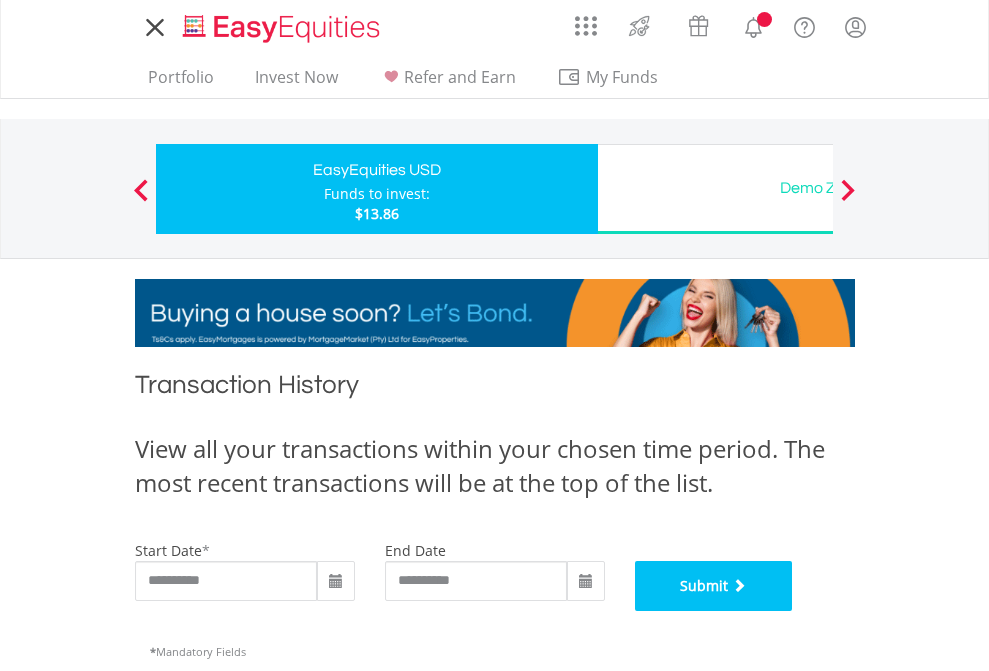 click on "Submit" at bounding box center [714, 586] 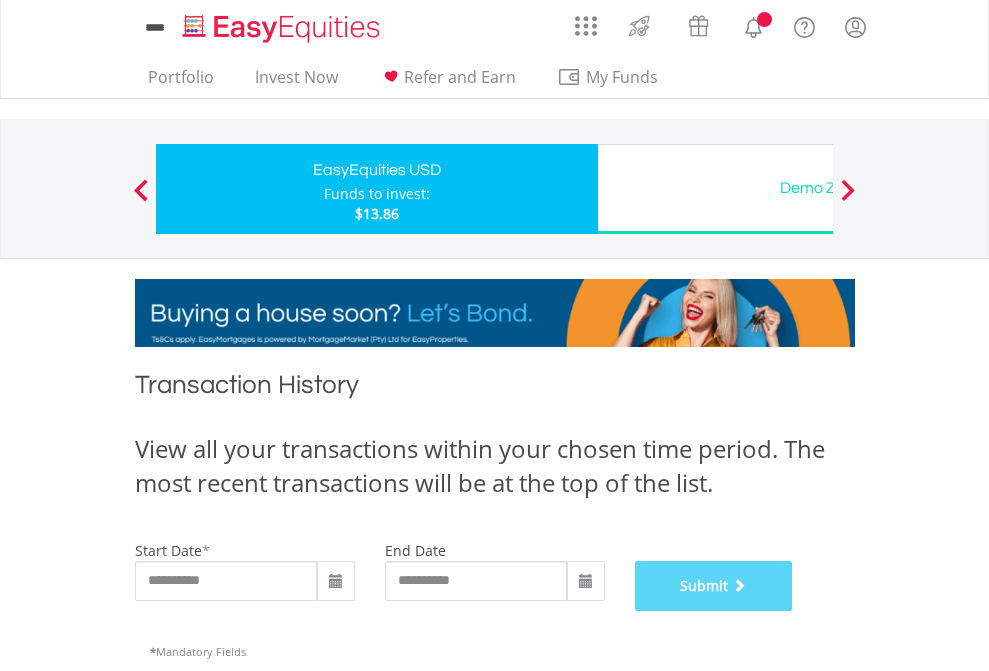 scroll, scrollTop: 811, scrollLeft: 0, axis: vertical 